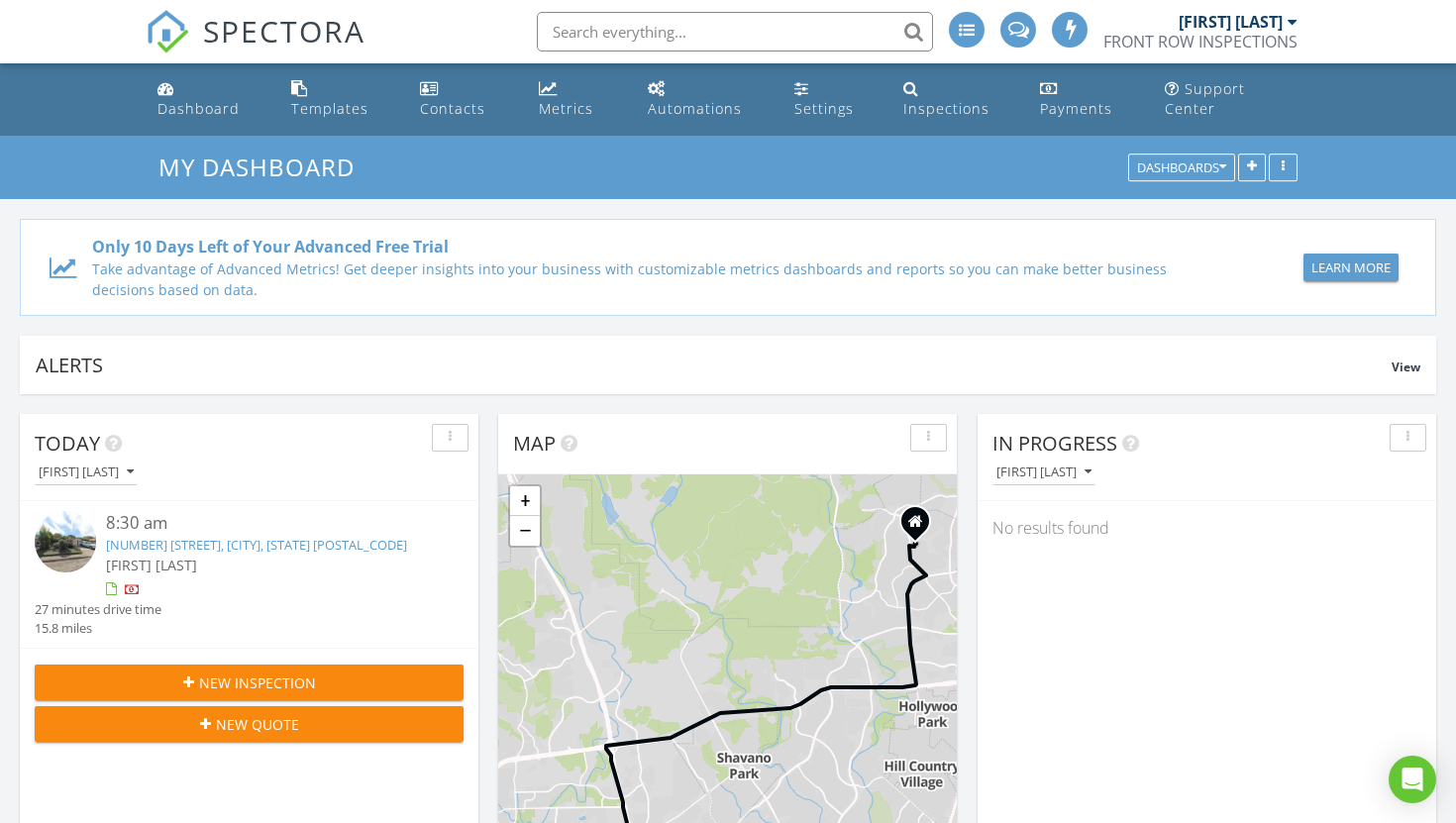 scroll, scrollTop: 97, scrollLeft: 0, axis: vertical 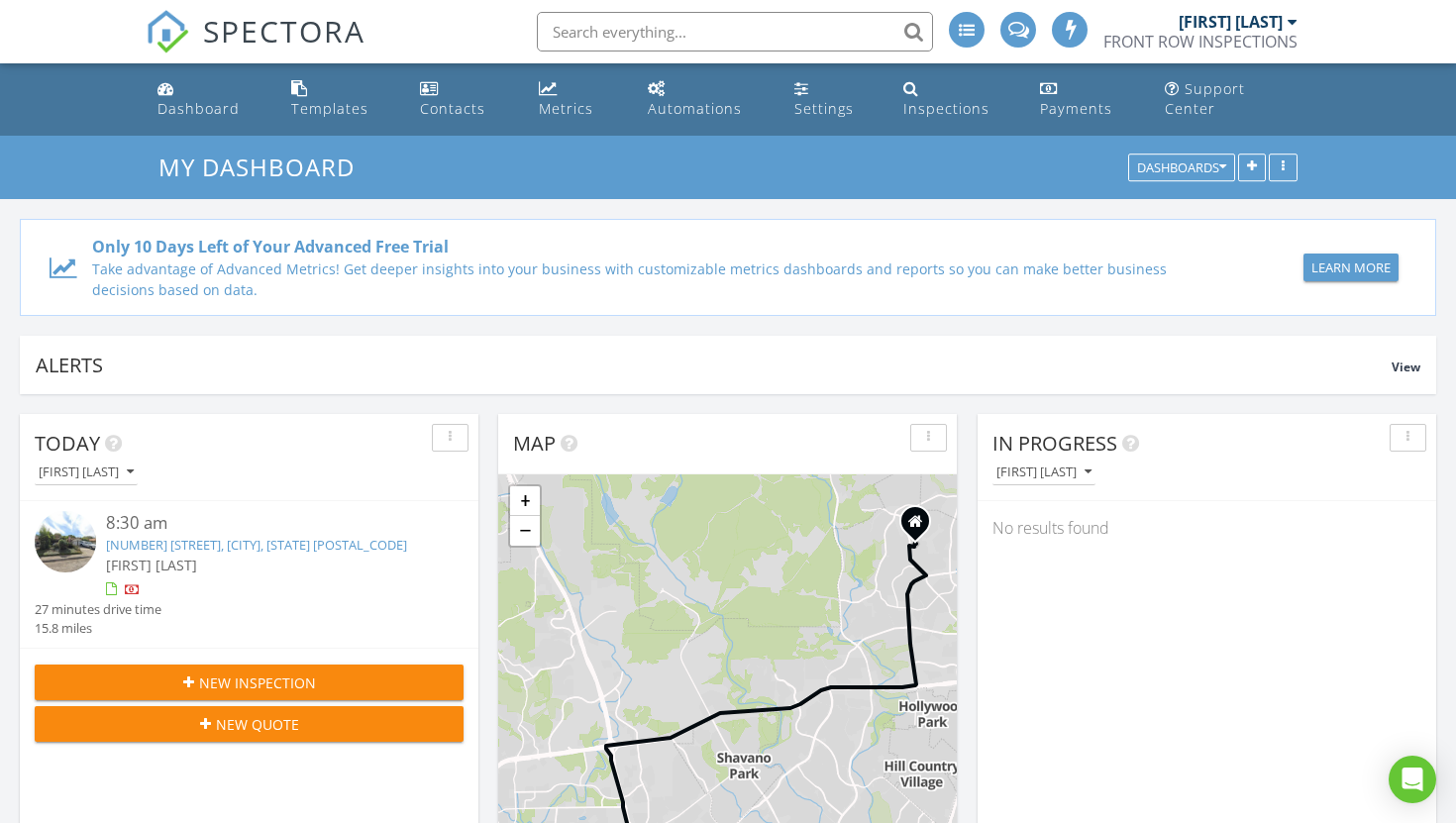 click on "[NUMBER] [STREET], [CITY], [STATE] [POSTAL_CODE]" at bounding box center [257, 545] 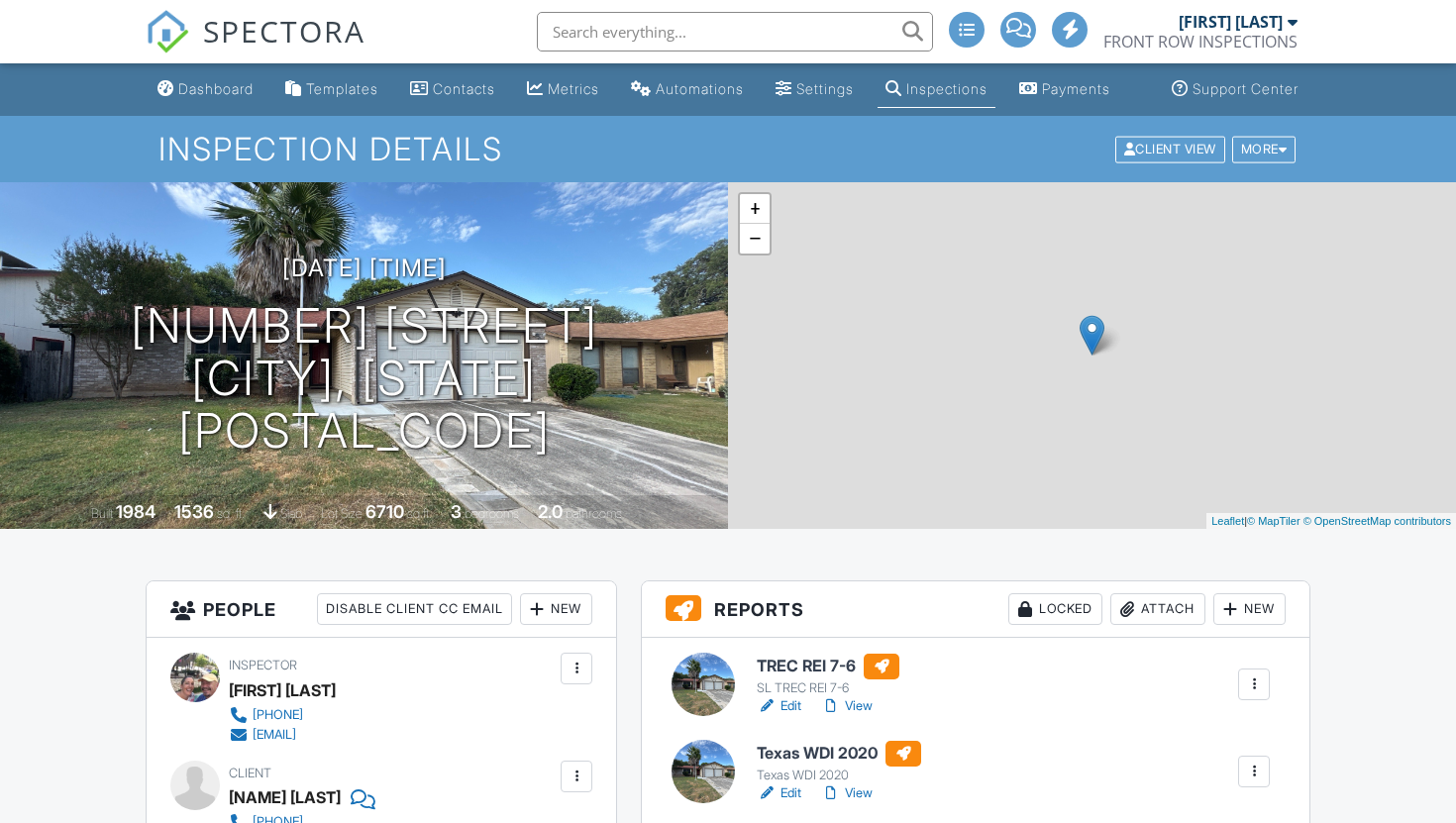 scroll, scrollTop: 0, scrollLeft: 0, axis: both 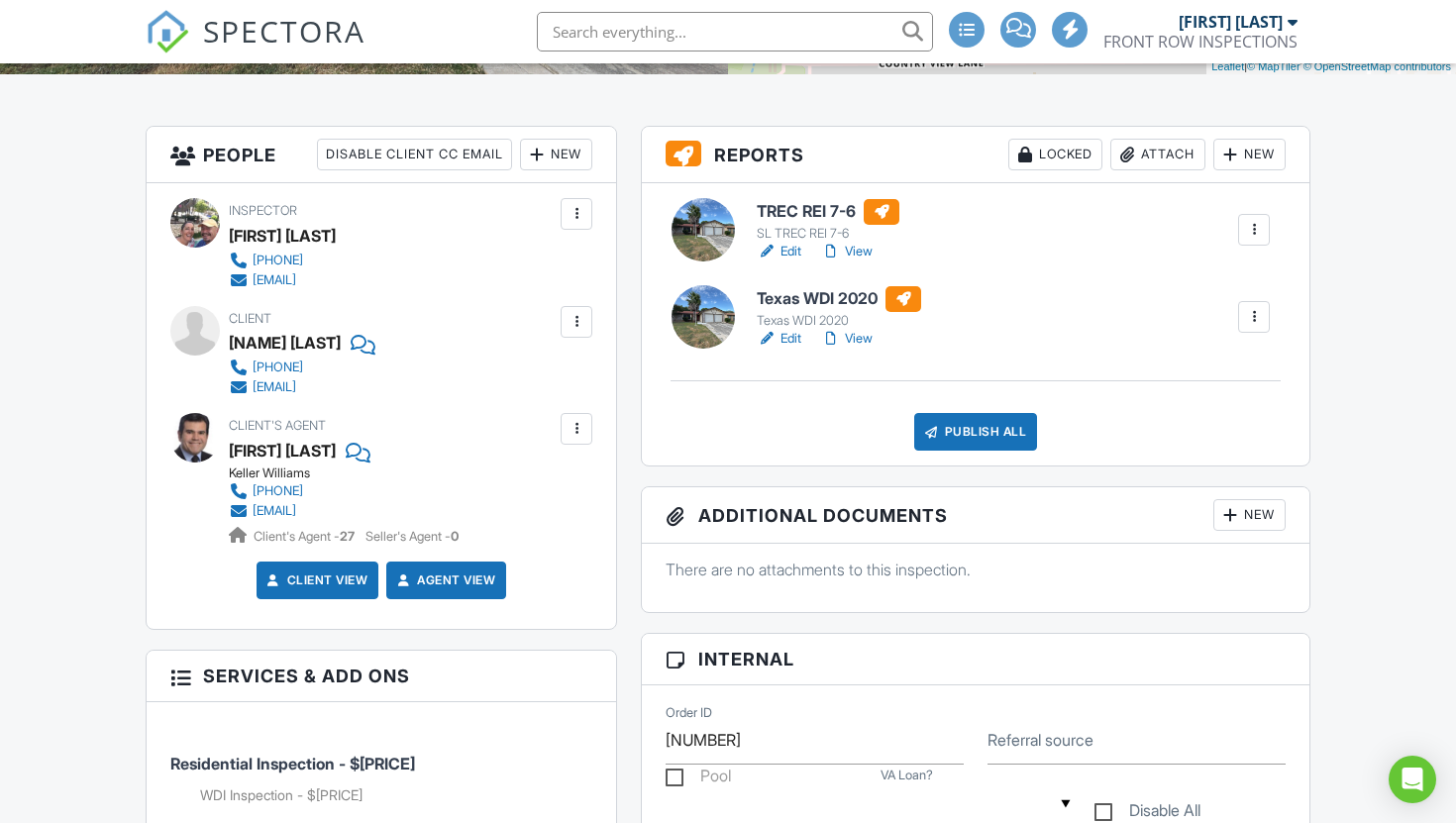 click on "View" at bounding box center [847, 339] 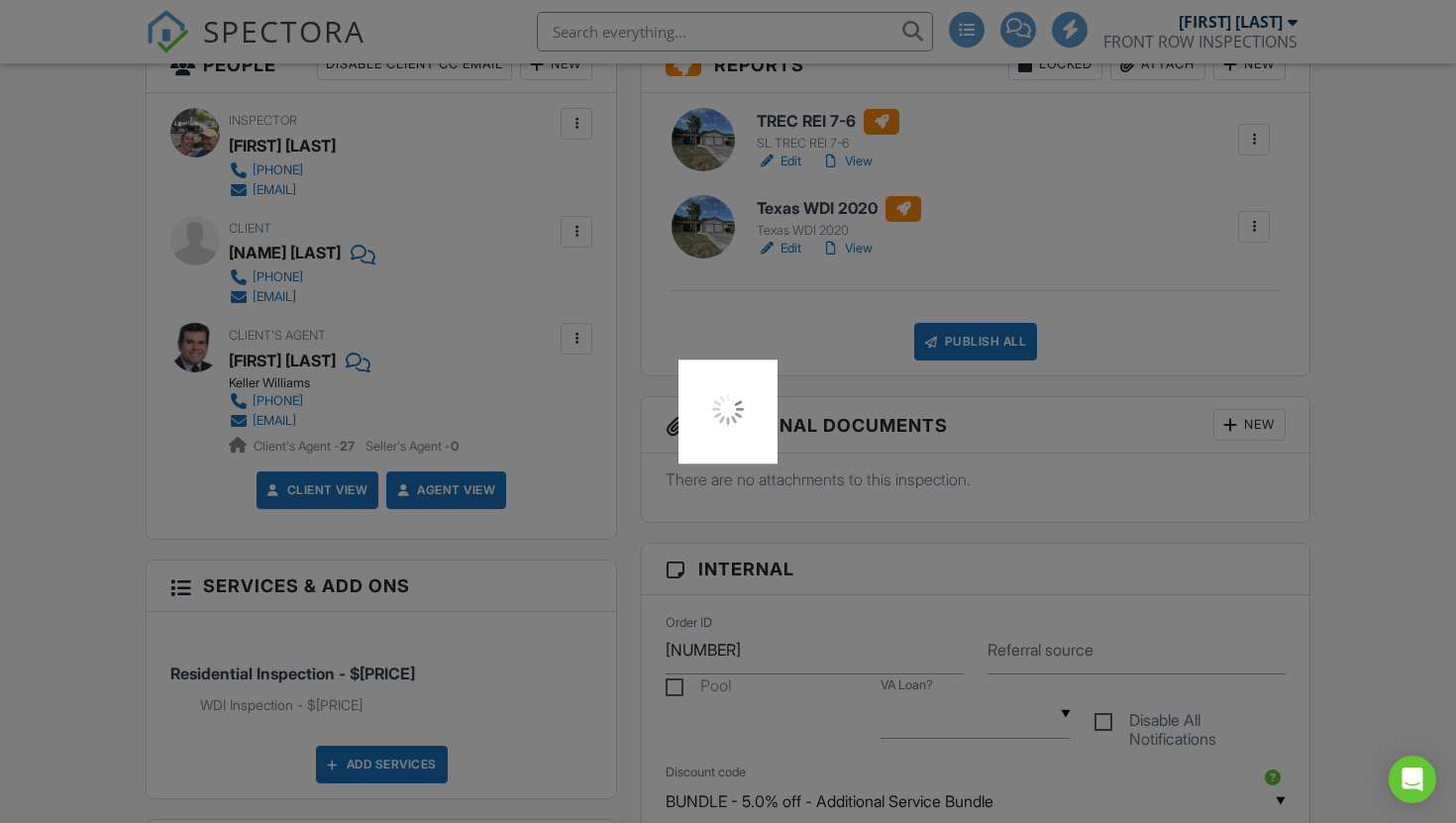 scroll, scrollTop: 552, scrollLeft: 0, axis: vertical 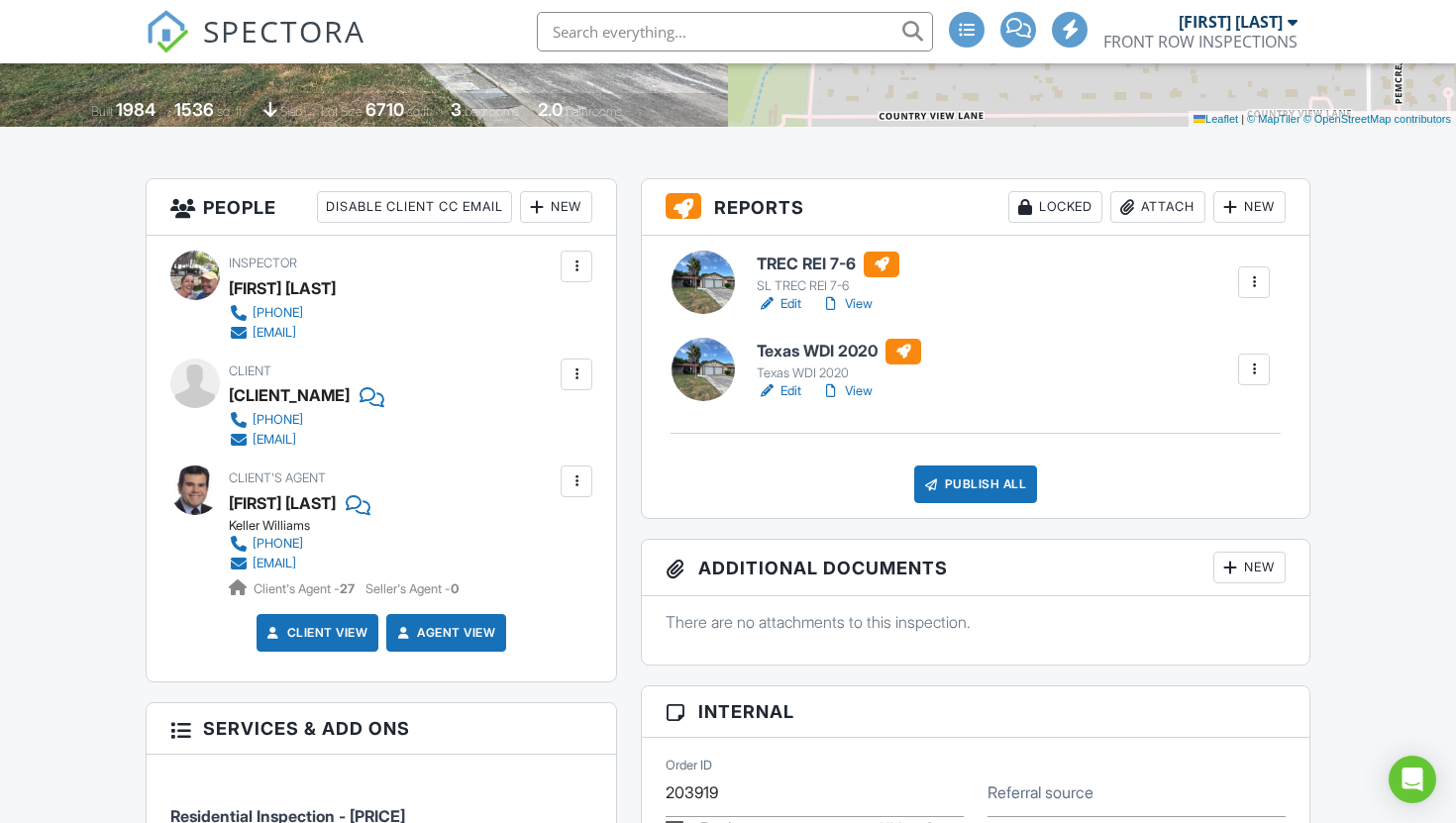 click on "Edit" at bounding box center (779, 391) 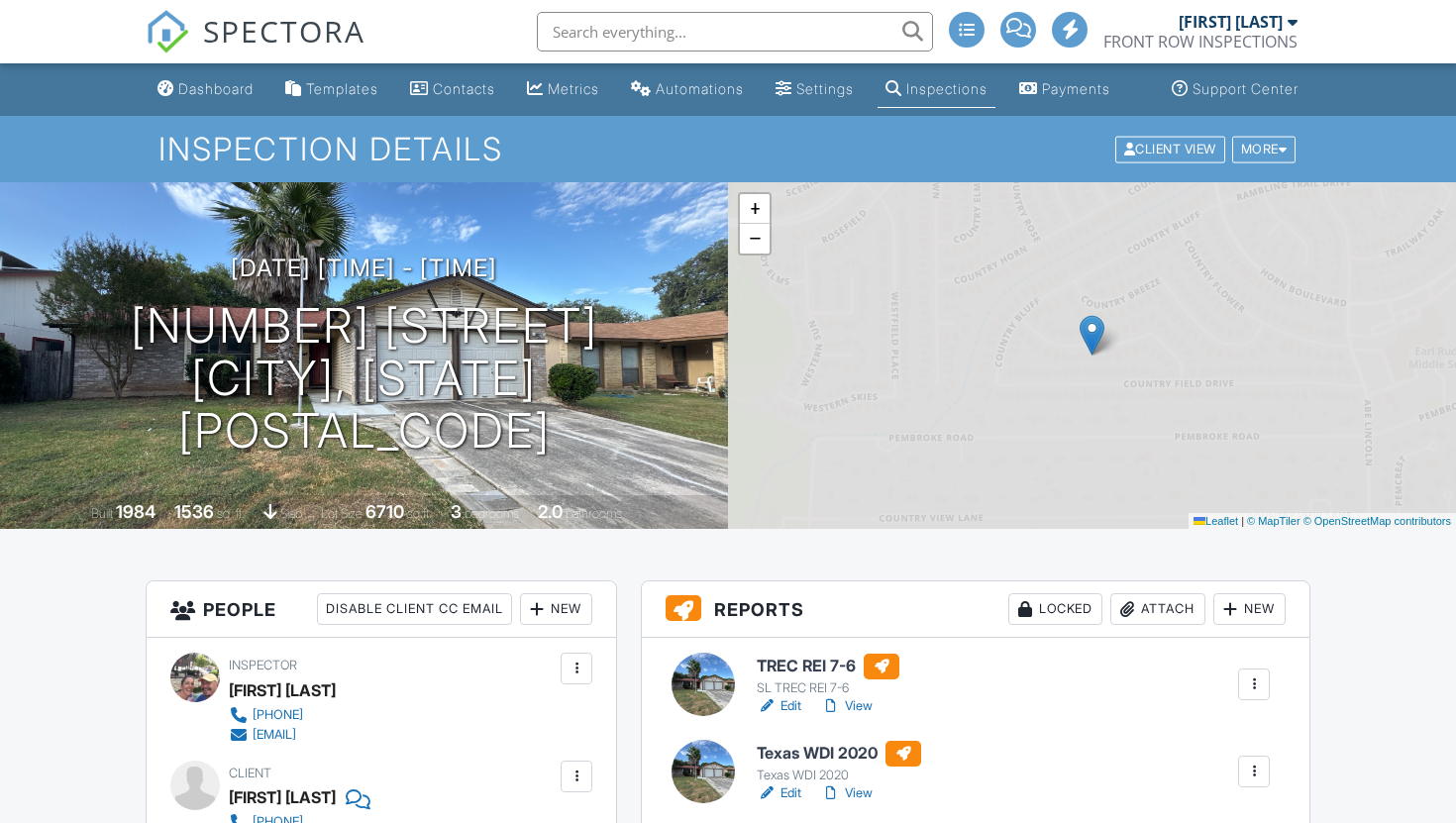 scroll, scrollTop: 0, scrollLeft: 0, axis: both 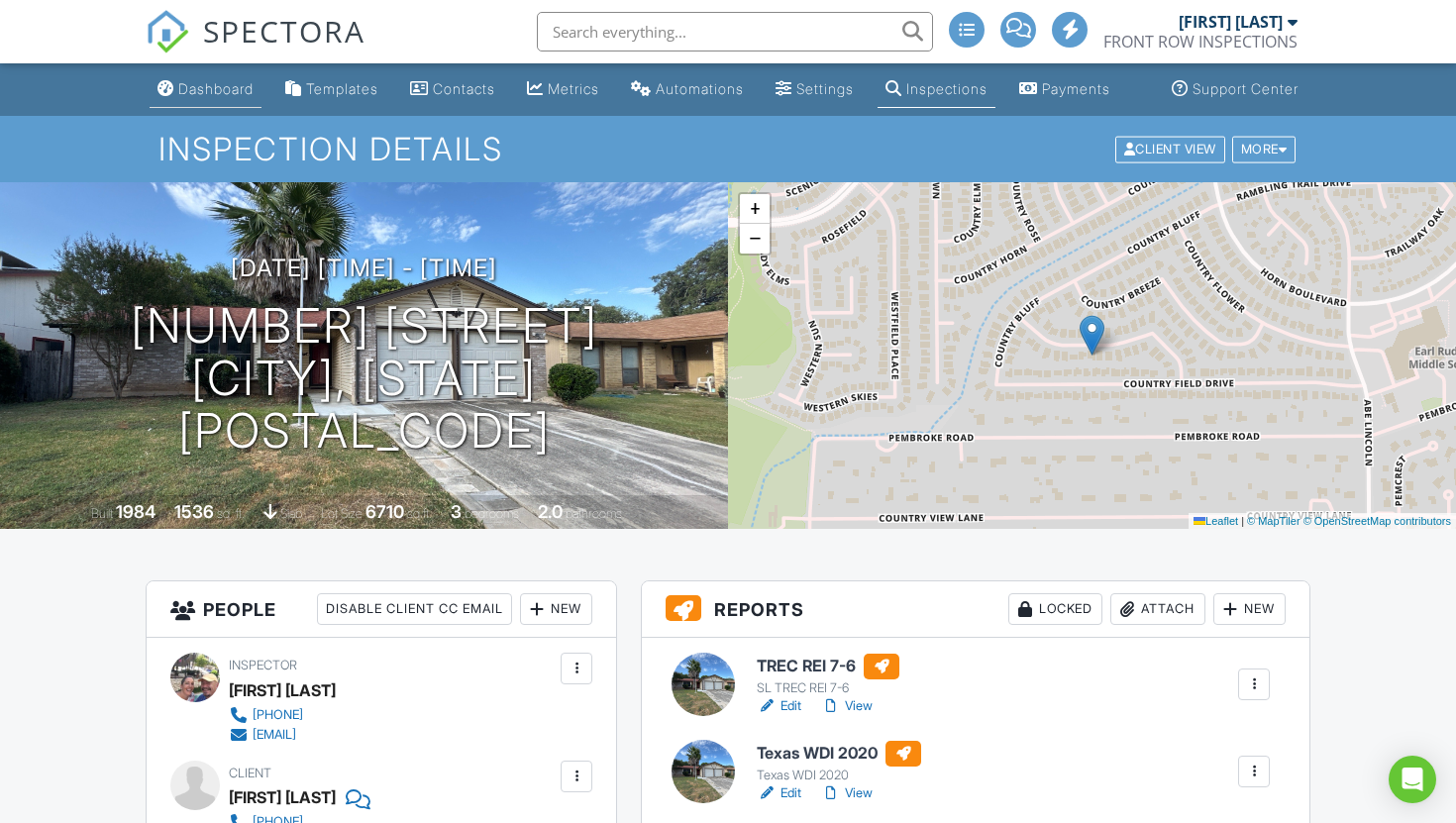 click on "Dashboard" at bounding box center [205, 89] 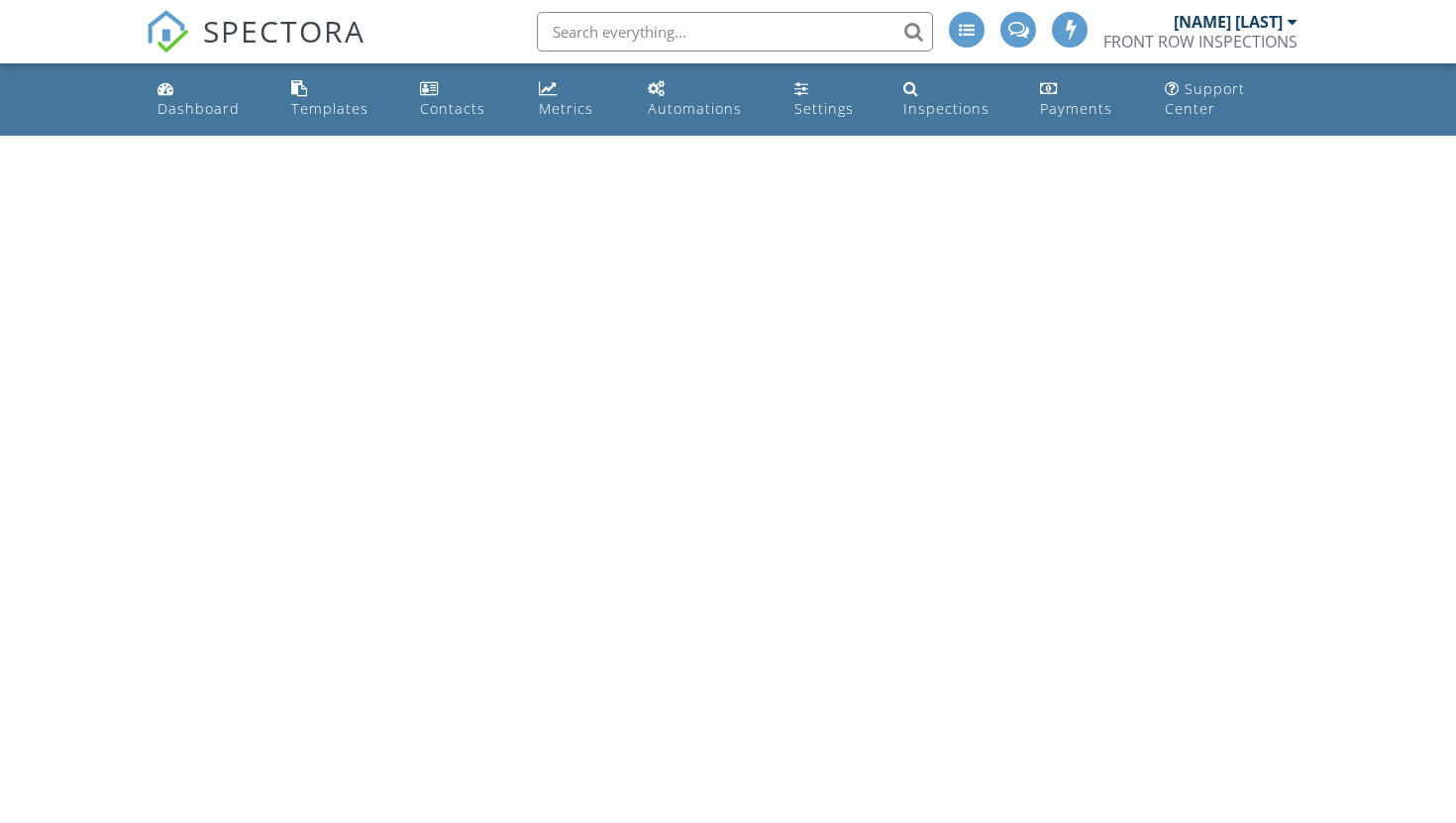 scroll, scrollTop: 0, scrollLeft: 0, axis: both 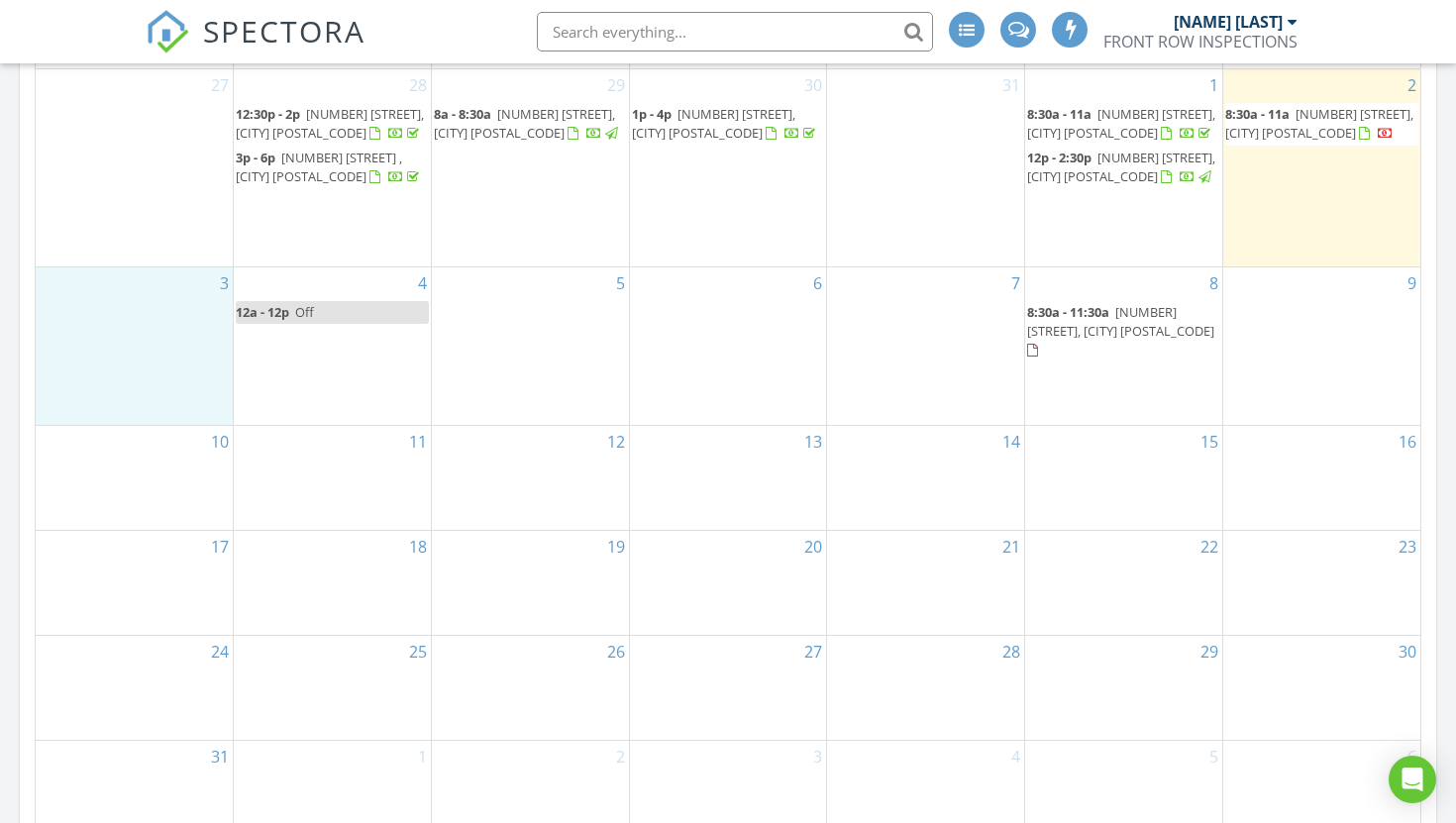 click on "3" at bounding box center [134, 346] 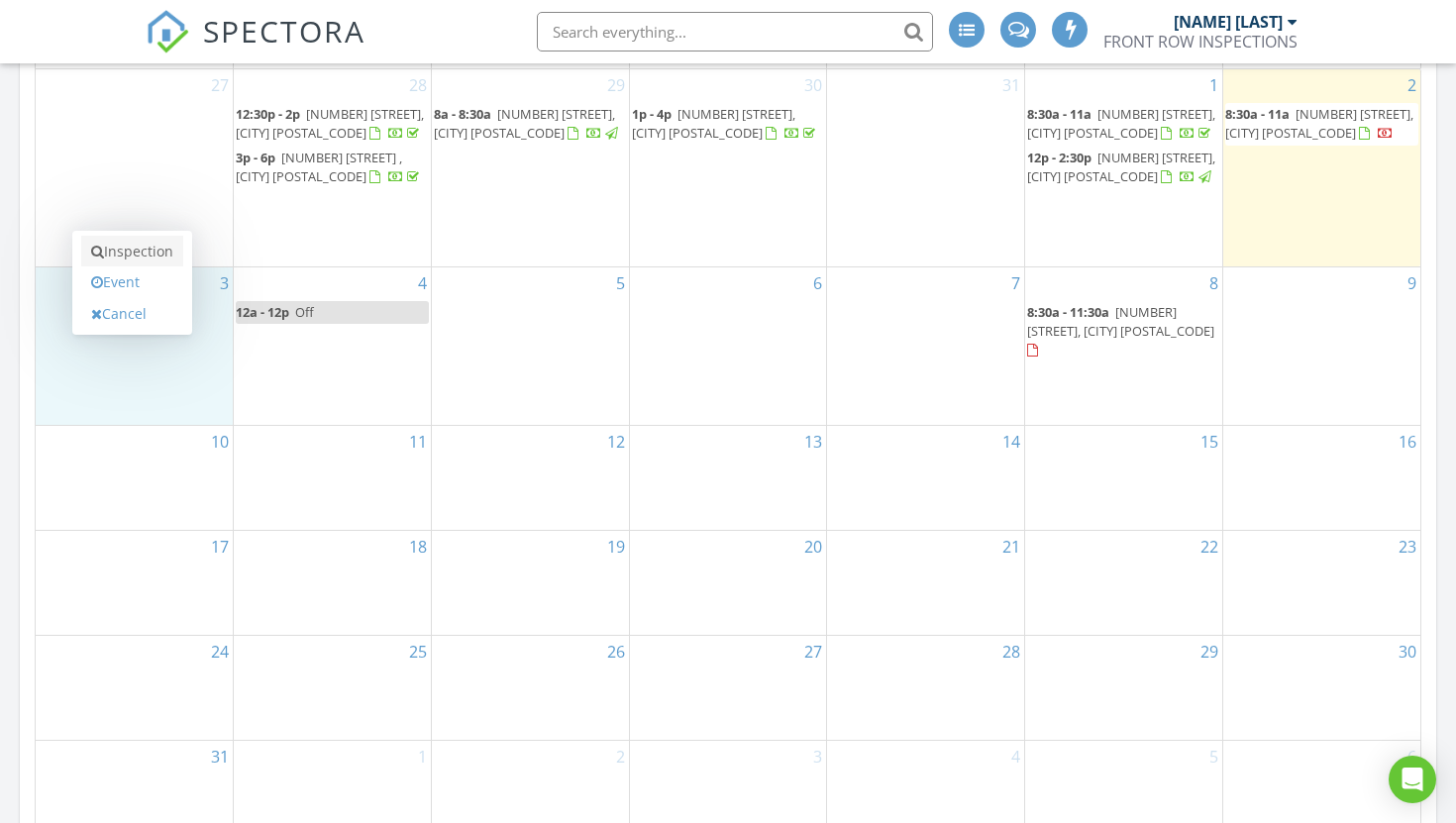 click on "Inspection" at bounding box center (132, 252) 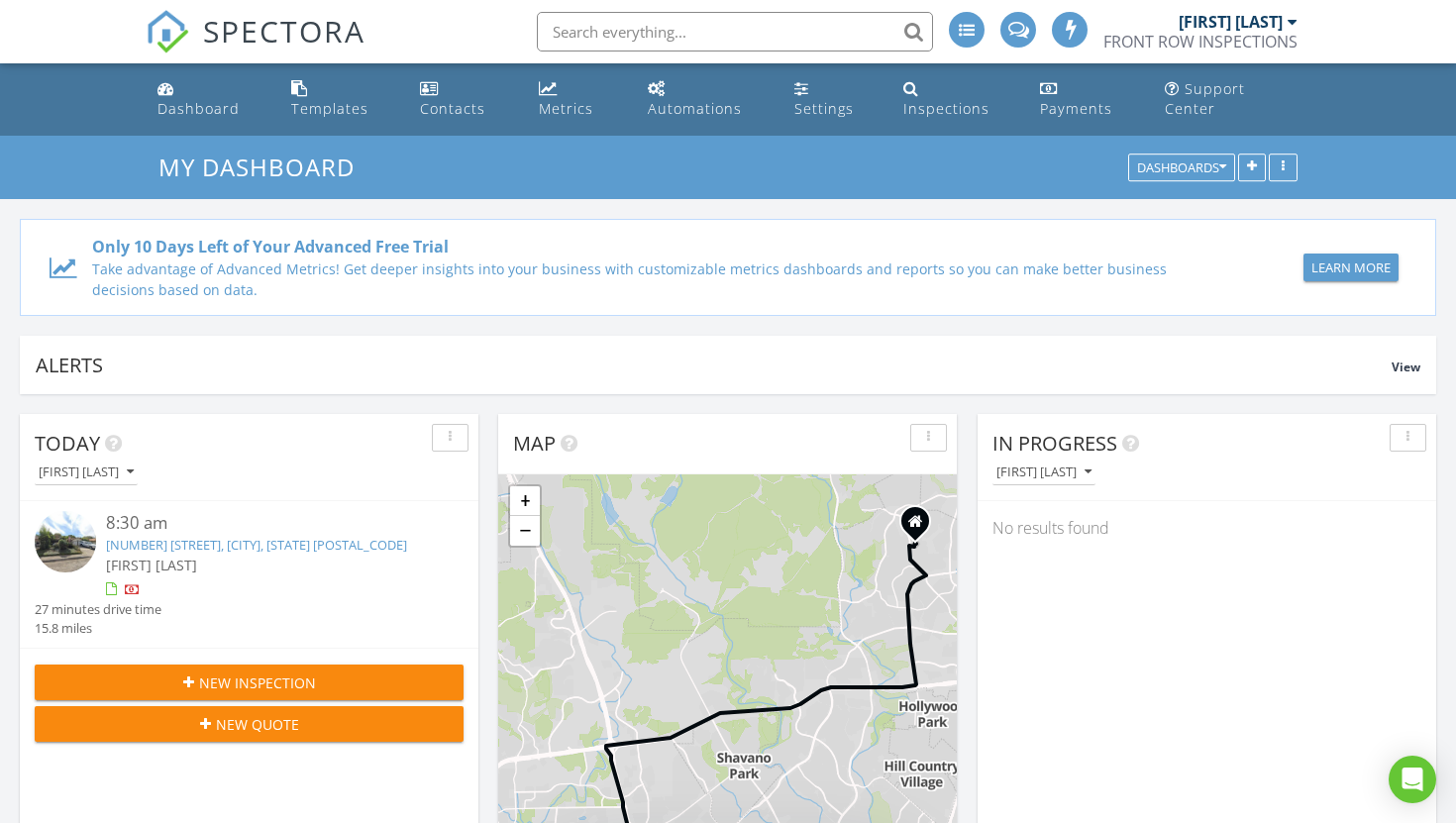 scroll, scrollTop: 0, scrollLeft: 0, axis: both 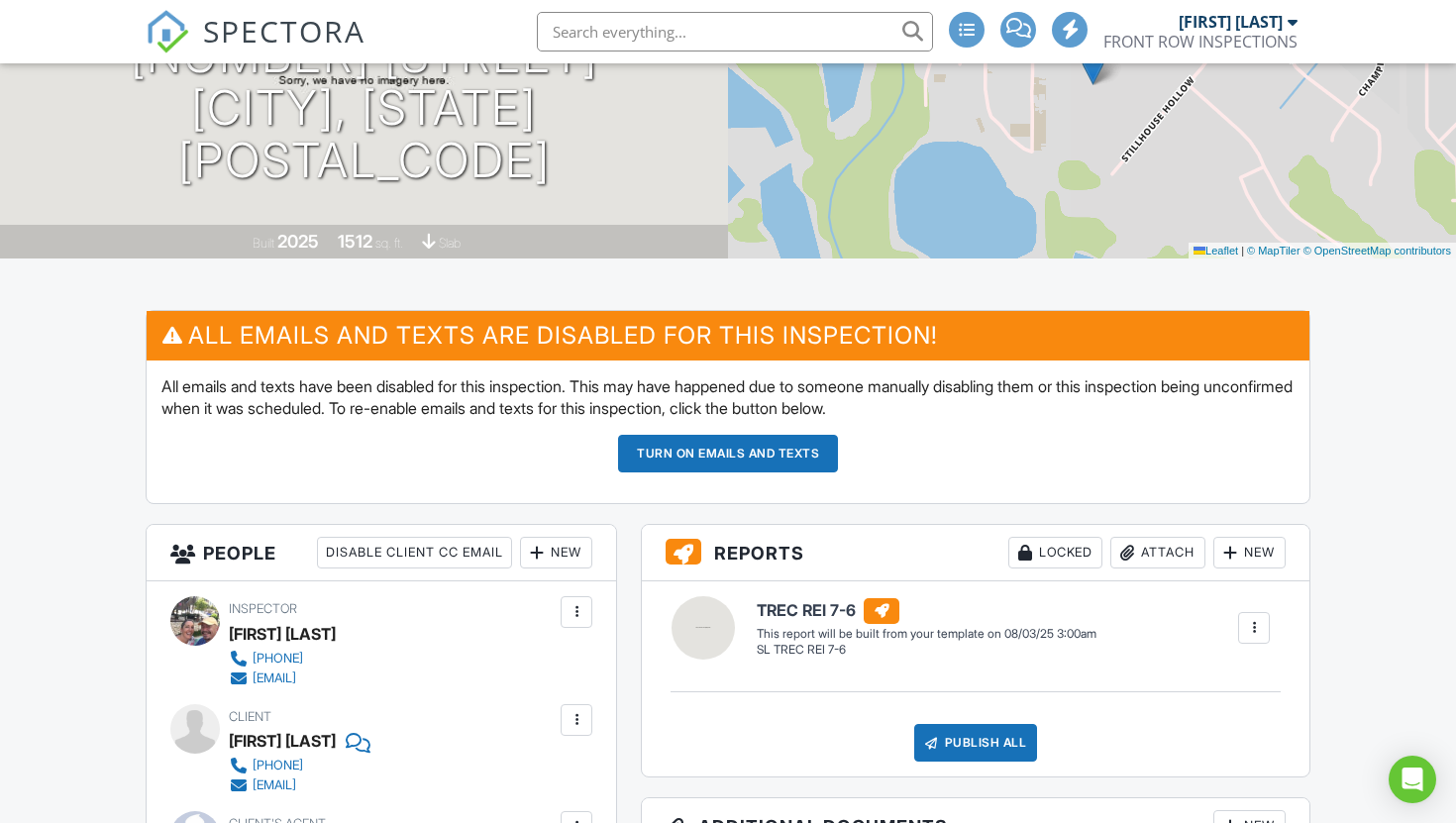click on "Turn on emails and texts" at bounding box center [728, 454] 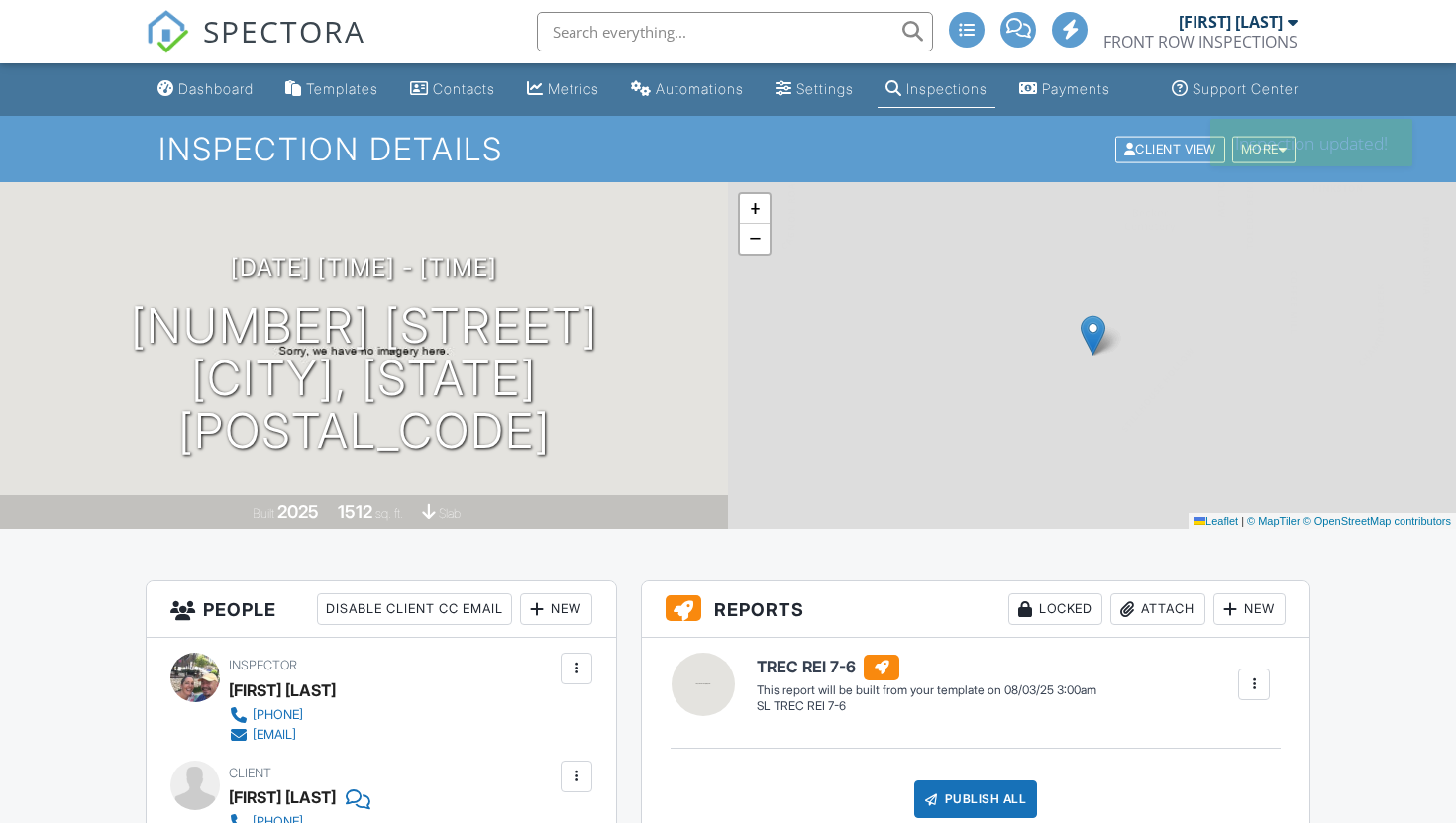 scroll, scrollTop: 0, scrollLeft: 0, axis: both 